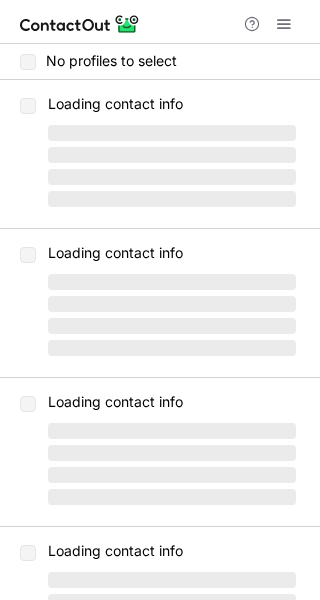 scroll, scrollTop: 0, scrollLeft: 0, axis: both 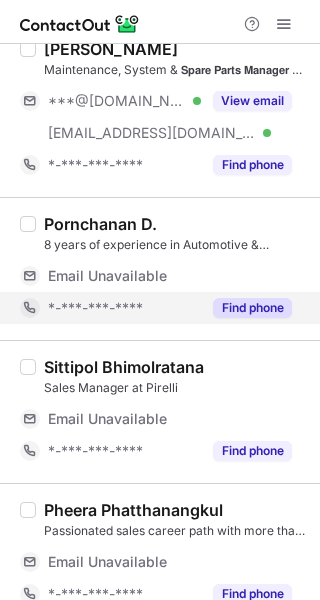 click on "Find phone" at bounding box center [252, 308] 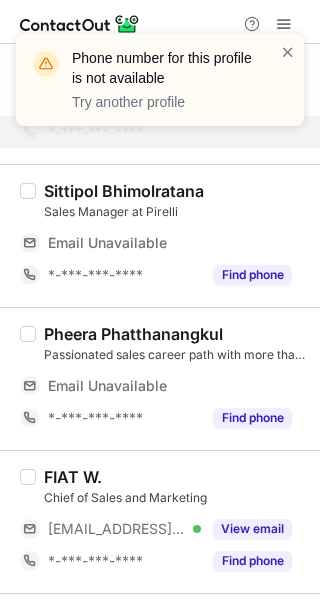 scroll, scrollTop: 400, scrollLeft: 0, axis: vertical 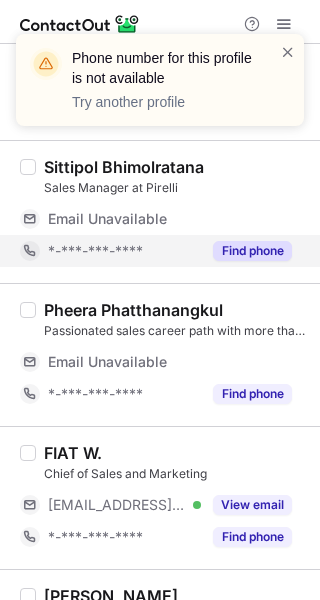click on "Find phone" at bounding box center [252, 251] 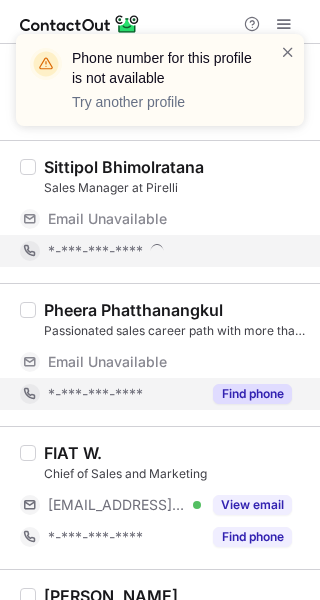 click on "Find phone" at bounding box center [252, 394] 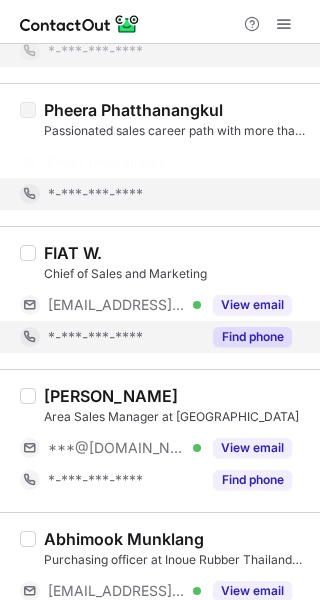 click on "Find phone" at bounding box center [252, 337] 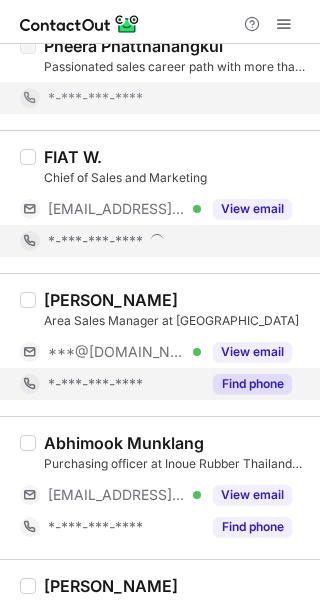 scroll, scrollTop: 568, scrollLeft: 0, axis: vertical 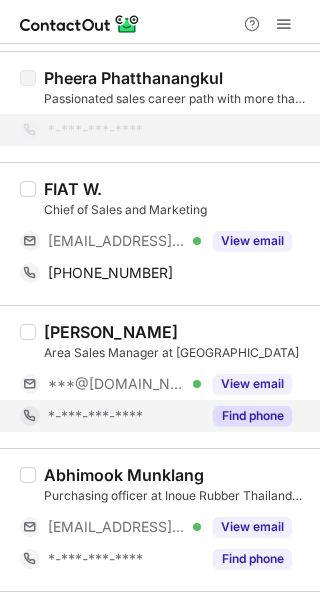 click on "Find phone" at bounding box center (246, 416) 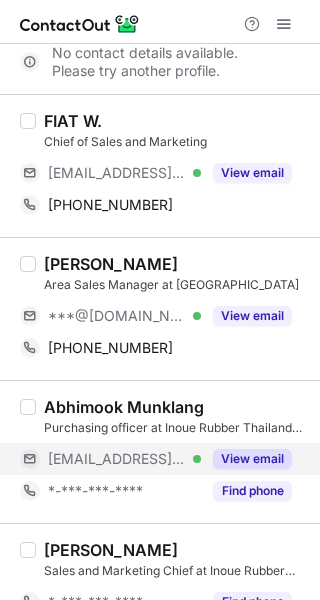 scroll, scrollTop: 668, scrollLeft: 0, axis: vertical 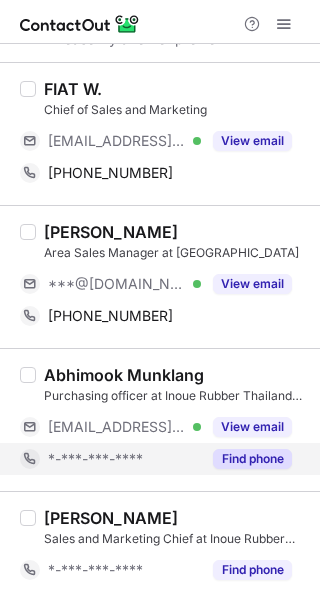 click on "Find phone" at bounding box center [252, 459] 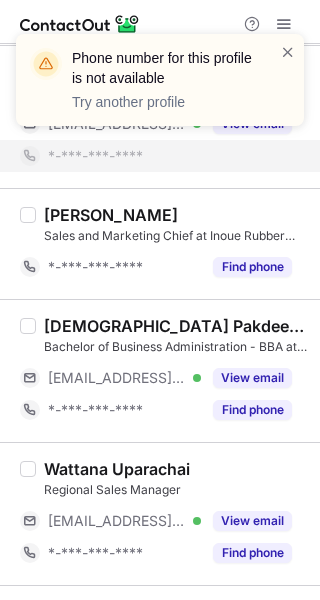 scroll, scrollTop: 1068, scrollLeft: 0, axis: vertical 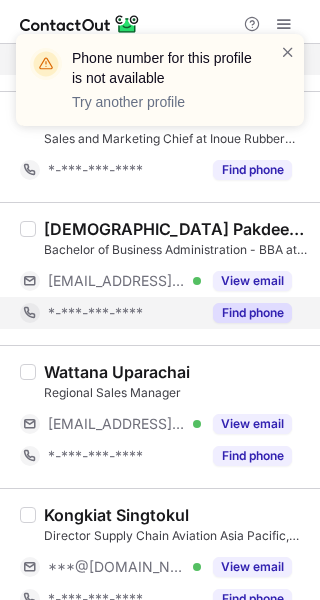 click on "Find phone" at bounding box center (252, 313) 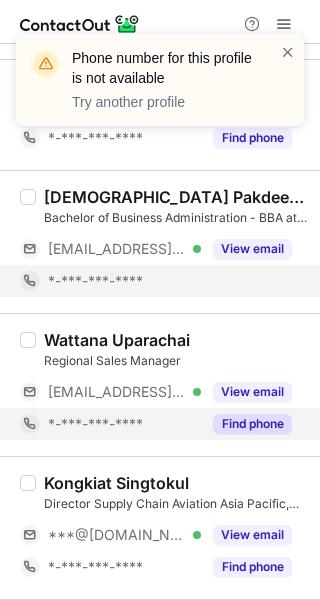 click on "Find phone" at bounding box center (246, 424) 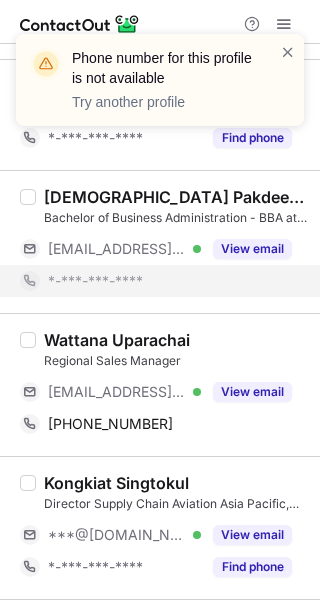 scroll, scrollTop: 1268, scrollLeft: 0, axis: vertical 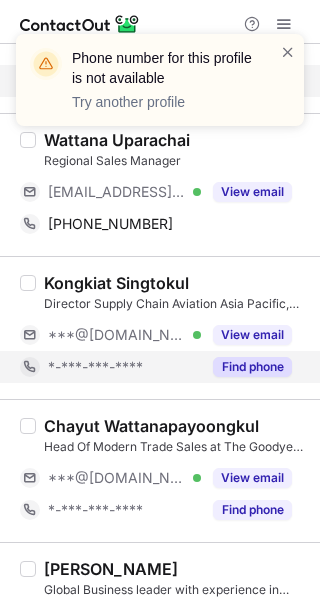 click on "Find phone" at bounding box center (252, 367) 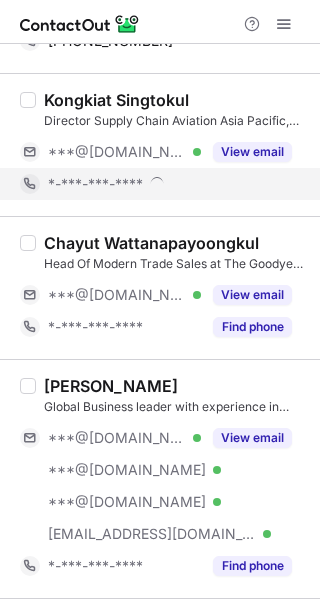 scroll, scrollTop: 1436, scrollLeft: 0, axis: vertical 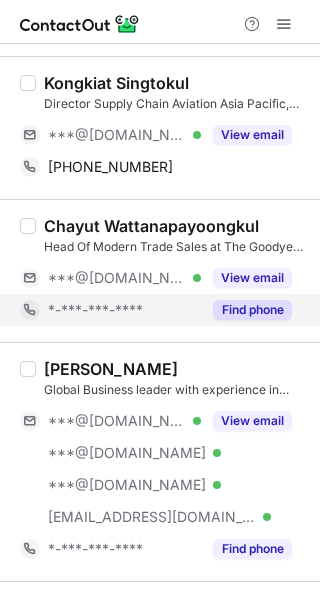 click on "Find phone" at bounding box center (252, 310) 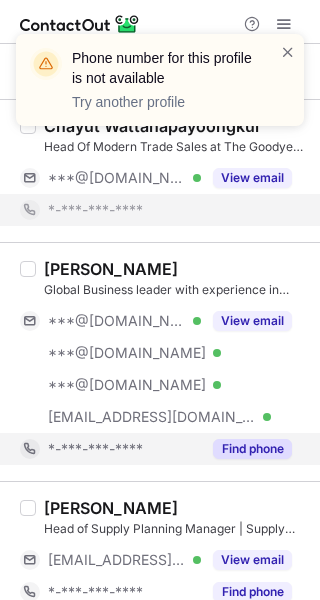 click on "Find phone" at bounding box center (252, 449) 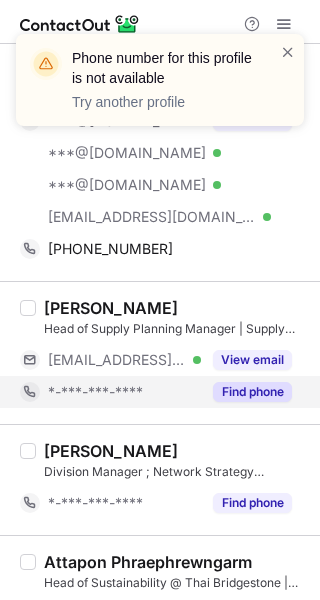 click on "Find phone" at bounding box center [252, 392] 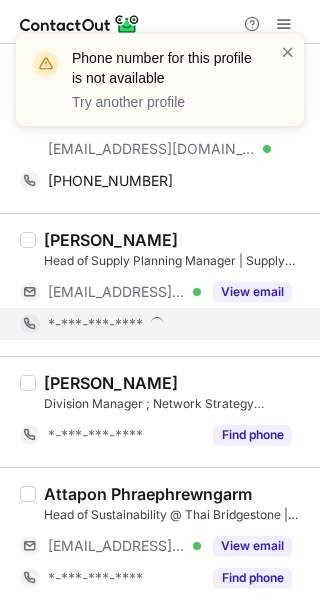 scroll, scrollTop: 1804, scrollLeft: 0, axis: vertical 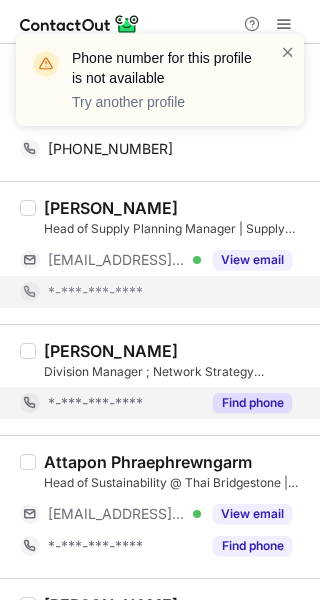 click on "Find phone" at bounding box center [252, 403] 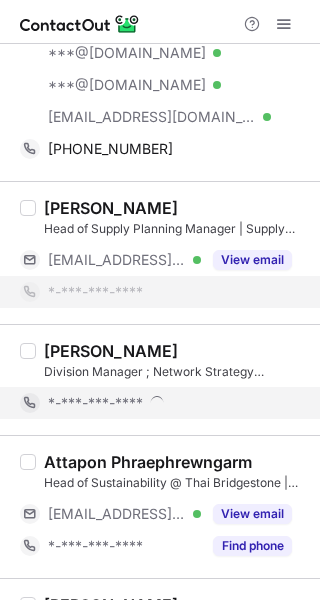scroll, scrollTop: 2004, scrollLeft: 0, axis: vertical 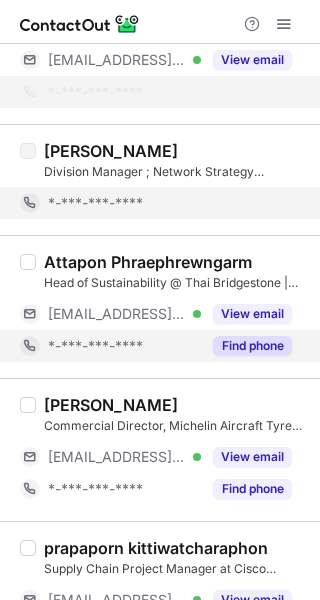 click on "Find phone" at bounding box center [252, 346] 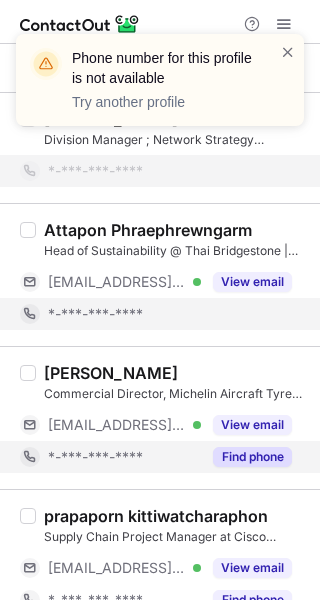 click on "Find phone" at bounding box center (252, 457) 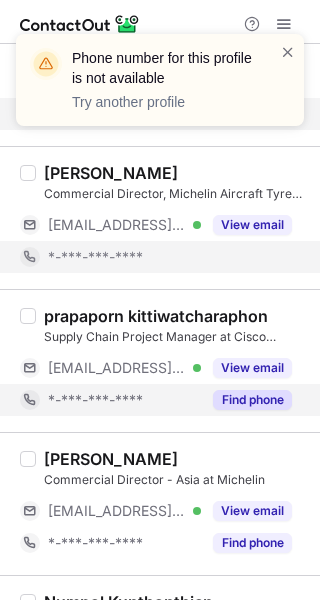 click on "Find phone" at bounding box center [252, 400] 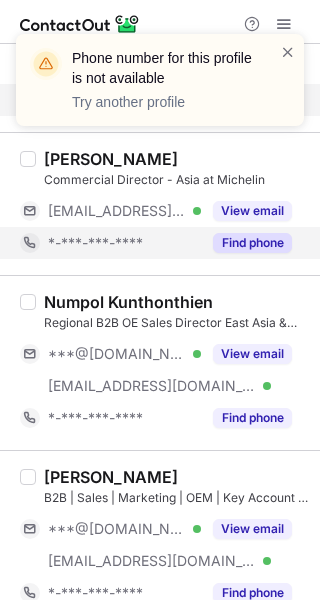 click on "Find phone" at bounding box center [252, 243] 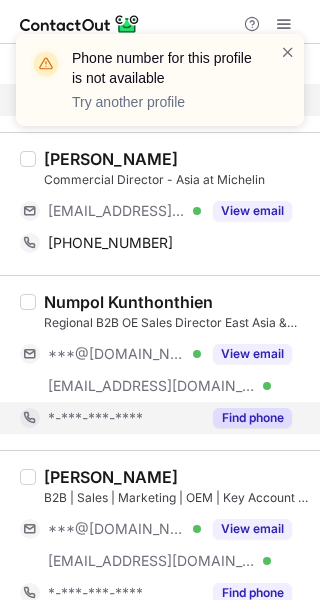 click on "Find phone" at bounding box center [252, 418] 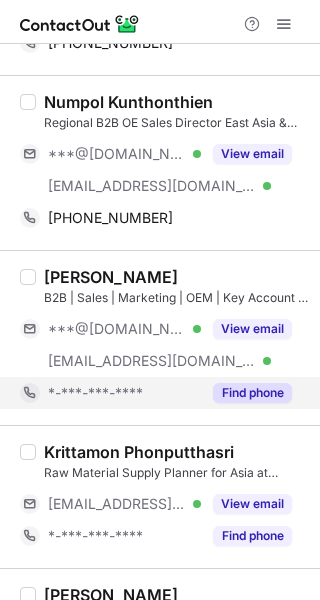 click on "Find phone" at bounding box center [246, 393] 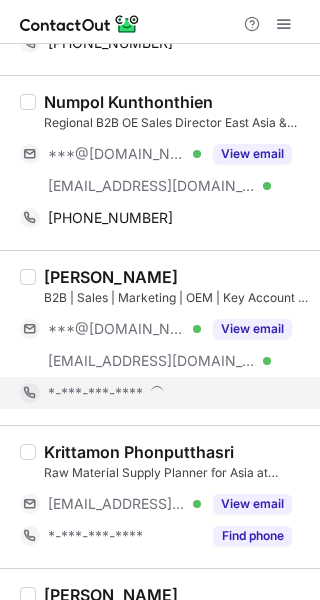 scroll, scrollTop: 2886, scrollLeft: 0, axis: vertical 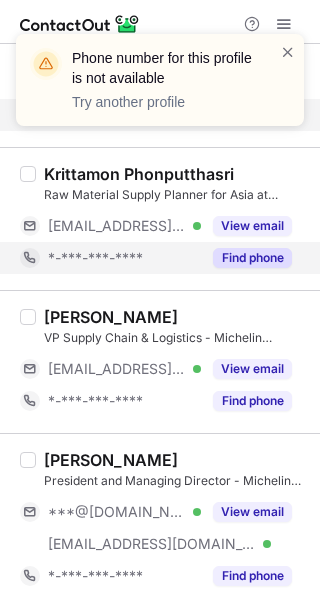 click on "Find phone" at bounding box center [252, 258] 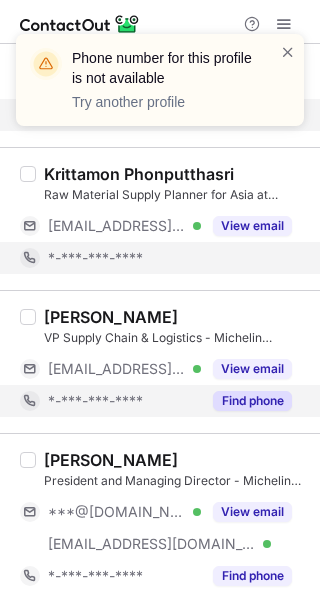 click on "Find phone" at bounding box center (252, 401) 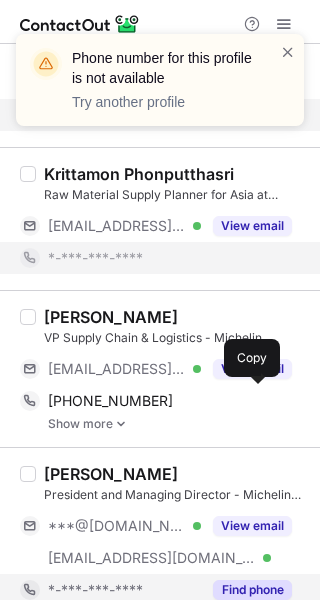 scroll, scrollTop: 2868, scrollLeft: 0, axis: vertical 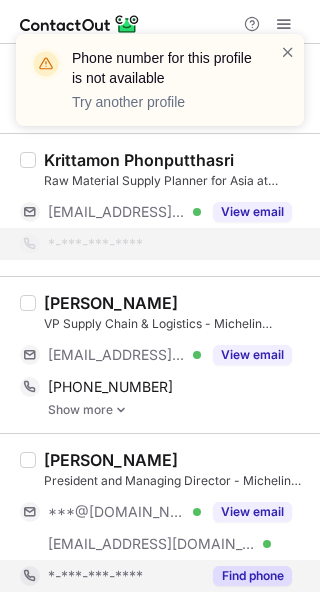 click on "Find phone" at bounding box center [252, 576] 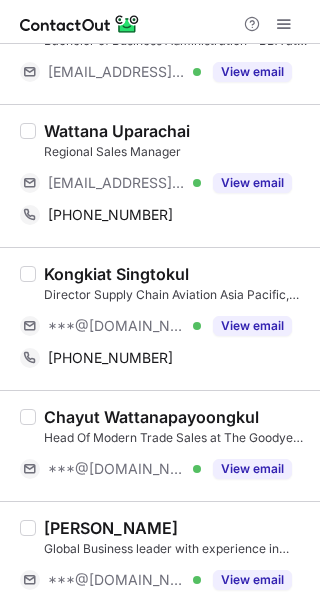 scroll, scrollTop: 1204, scrollLeft: 0, axis: vertical 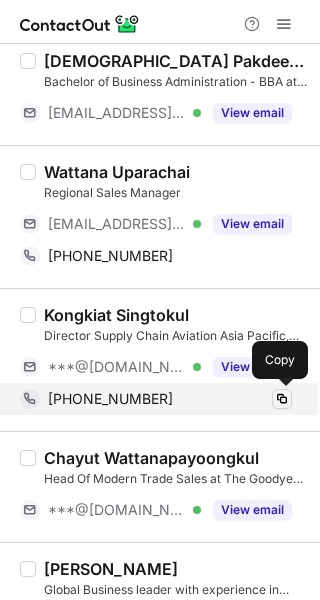 click at bounding box center [282, 399] 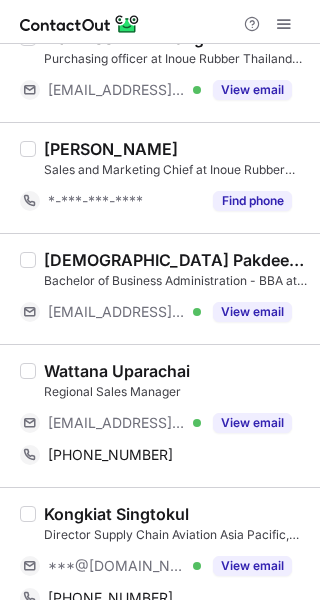 scroll, scrollTop: 1004, scrollLeft: 0, axis: vertical 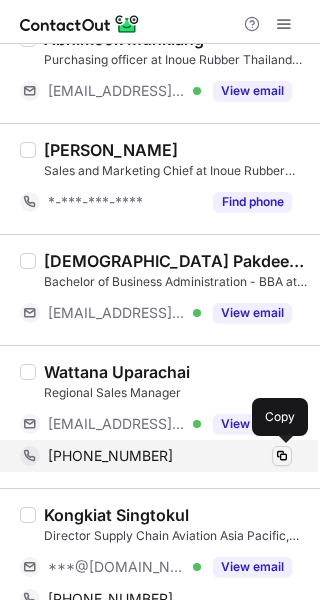 click at bounding box center (282, 456) 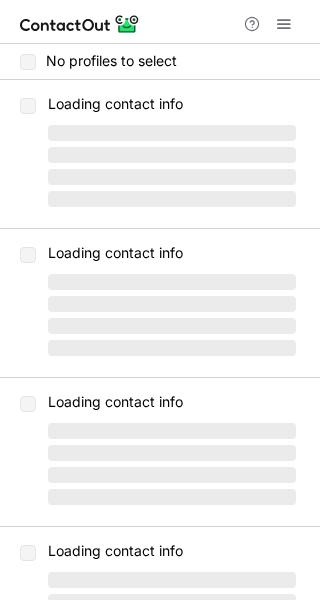 scroll, scrollTop: 0, scrollLeft: 0, axis: both 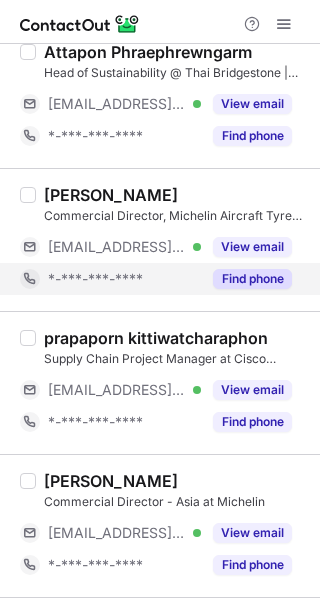 click on "Find phone" at bounding box center [252, 279] 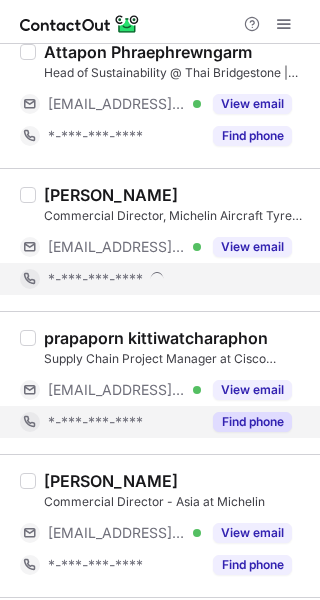 click on "Find phone" at bounding box center (252, 422) 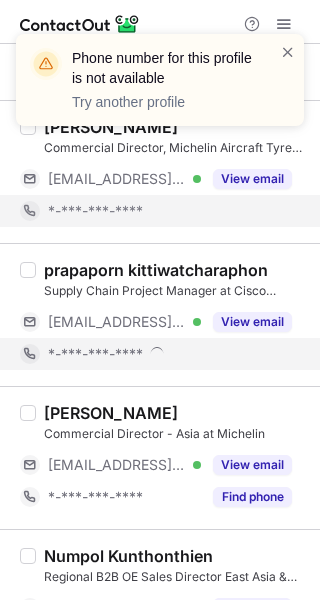 scroll, scrollTop: 2410, scrollLeft: 0, axis: vertical 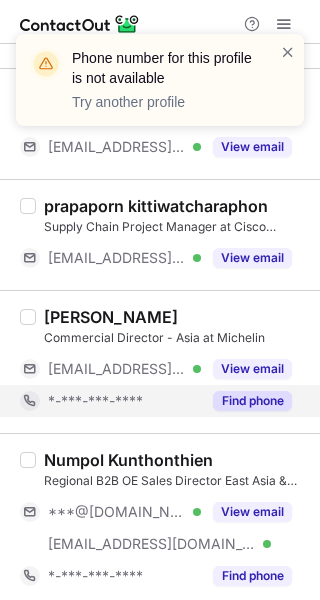 click on "Find phone" at bounding box center (252, 401) 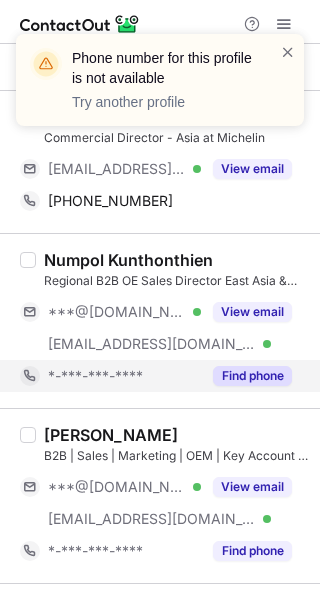 click on "Find phone" at bounding box center (252, 376) 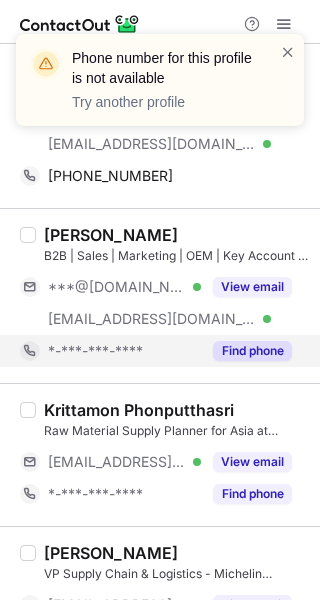 click on "Find phone" at bounding box center (252, 351) 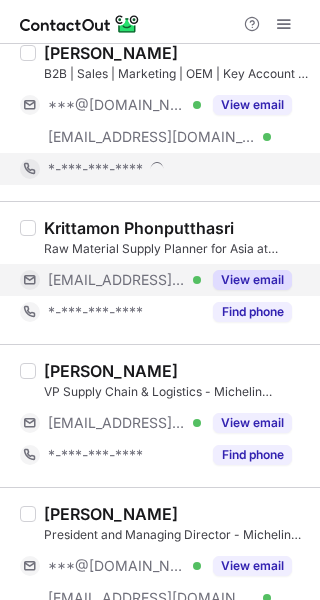 scroll, scrollTop: 3010, scrollLeft: 0, axis: vertical 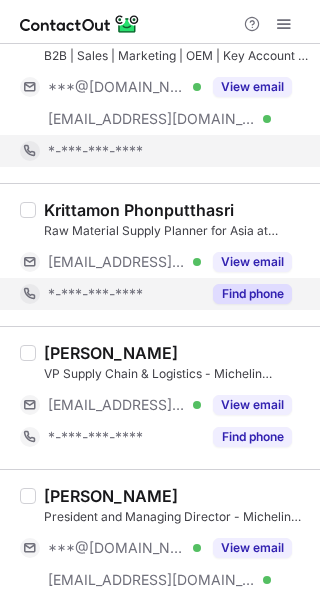 click on "Find phone" at bounding box center [246, 294] 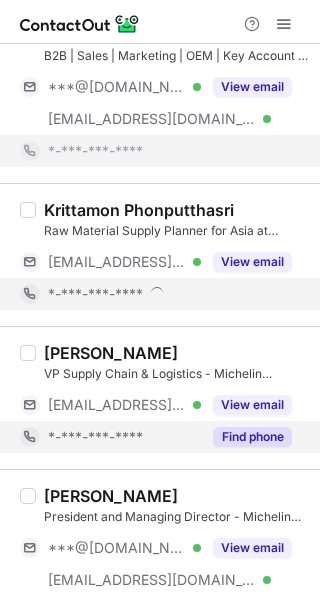 click on "Find phone" at bounding box center [252, 437] 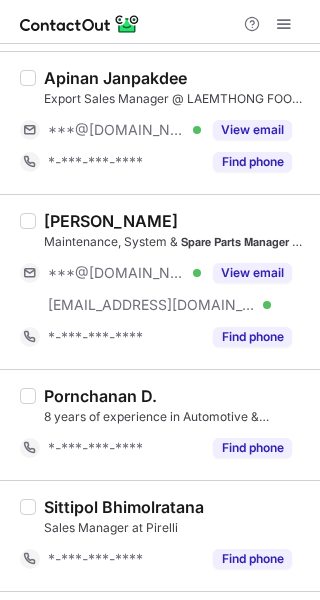scroll, scrollTop: 0, scrollLeft: 0, axis: both 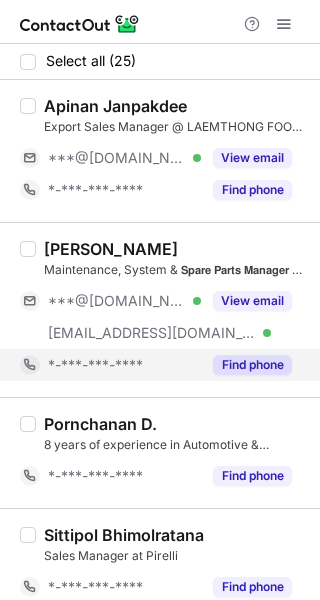 click on "Find phone" at bounding box center [252, 365] 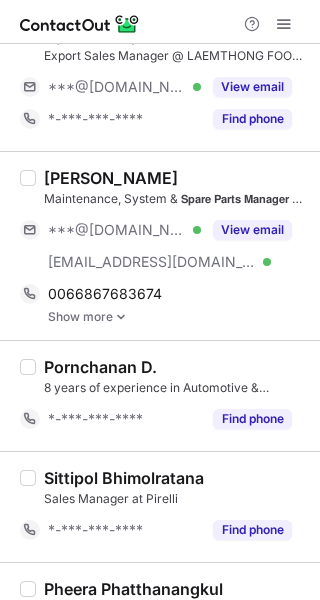 scroll, scrollTop: 100, scrollLeft: 0, axis: vertical 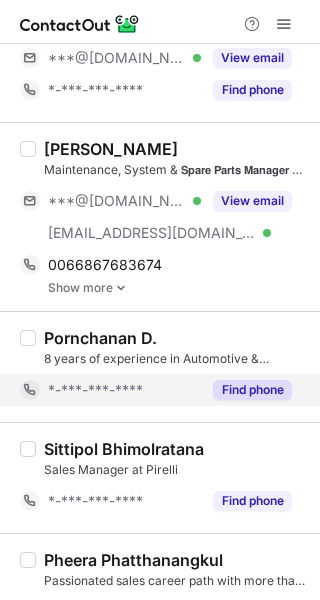 click on "Find phone" at bounding box center (252, 390) 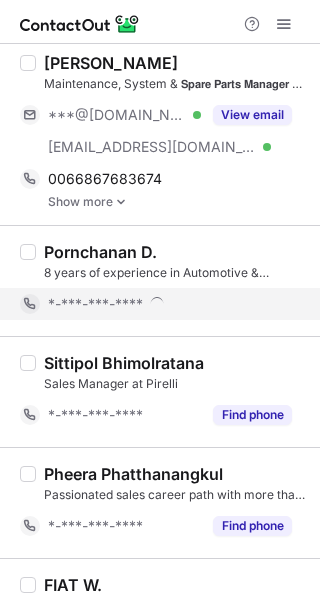 scroll, scrollTop: 300, scrollLeft: 0, axis: vertical 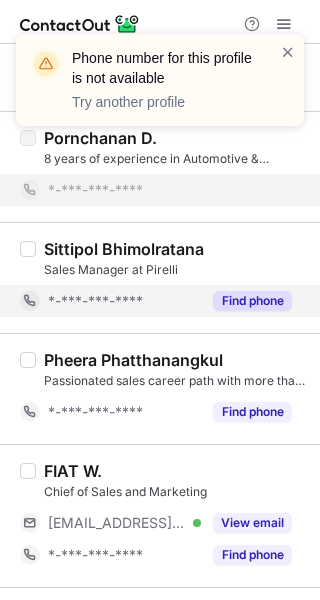 click on "Find phone" at bounding box center (252, 301) 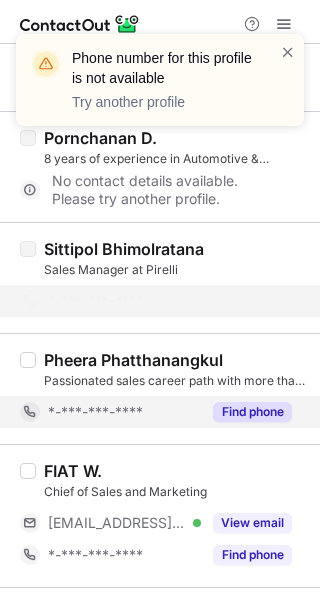 click on "Find phone" at bounding box center [252, 412] 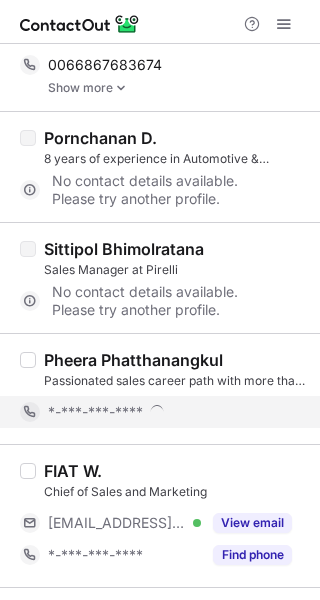 scroll, scrollTop: 500, scrollLeft: 0, axis: vertical 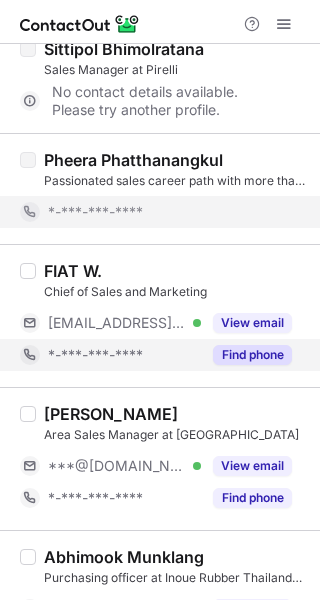 click on "Find phone" at bounding box center [252, 355] 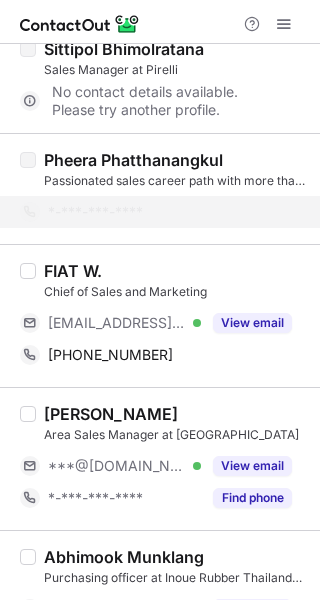 scroll, scrollTop: 600, scrollLeft: 0, axis: vertical 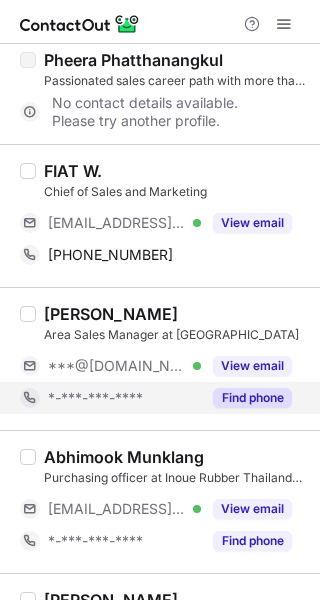 click on "Find phone" at bounding box center [252, 398] 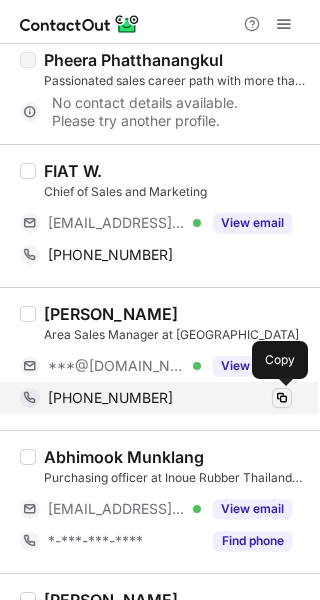 click at bounding box center [282, 398] 